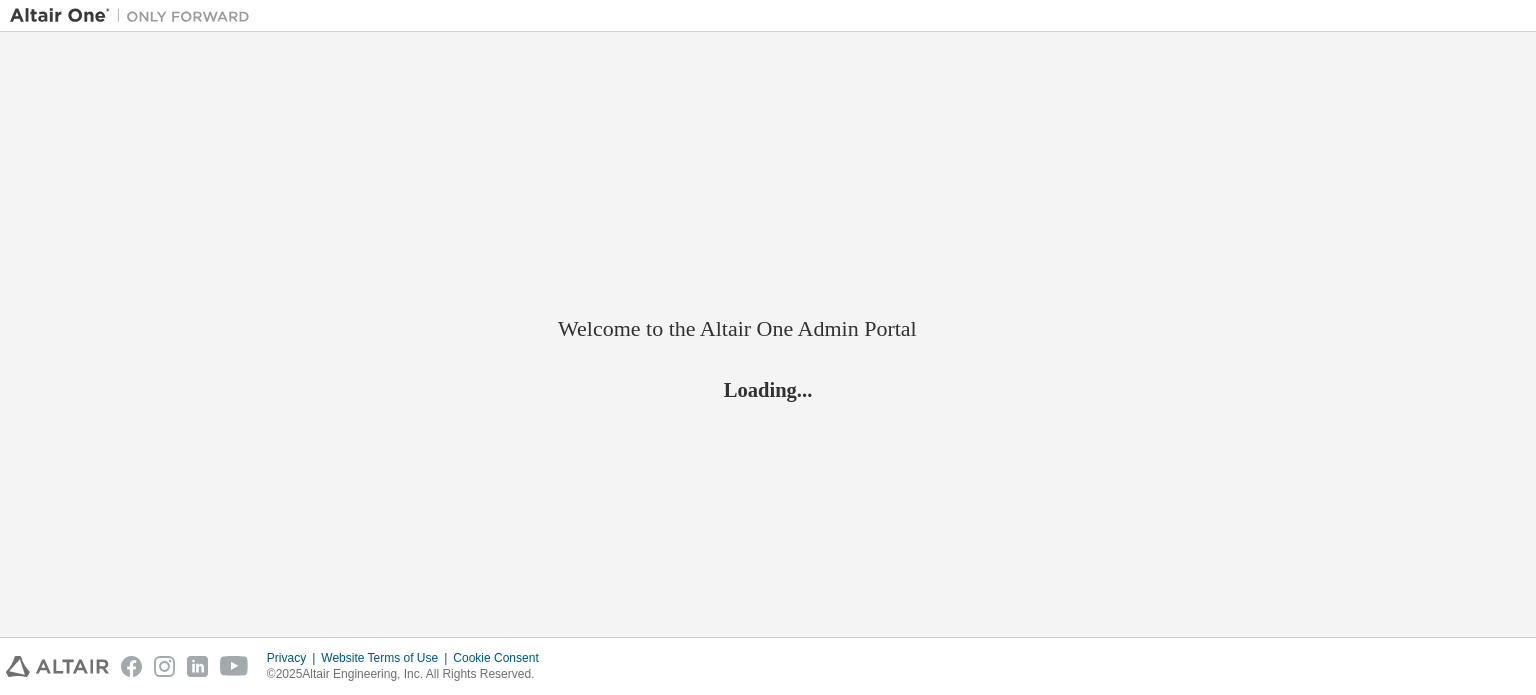 scroll, scrollTop: 0, scrollLeft: 0, axis: both 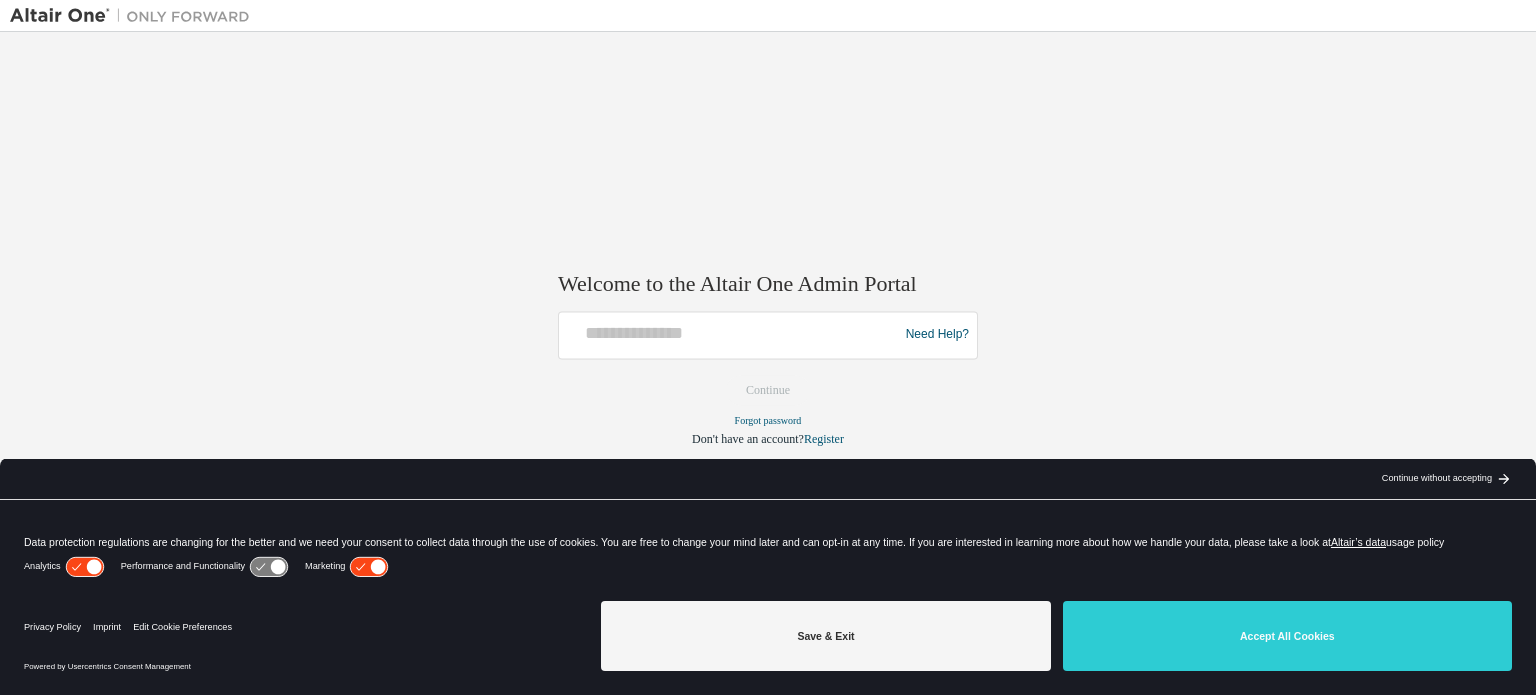click on "Need Help?" at bounding box center (768, 335) 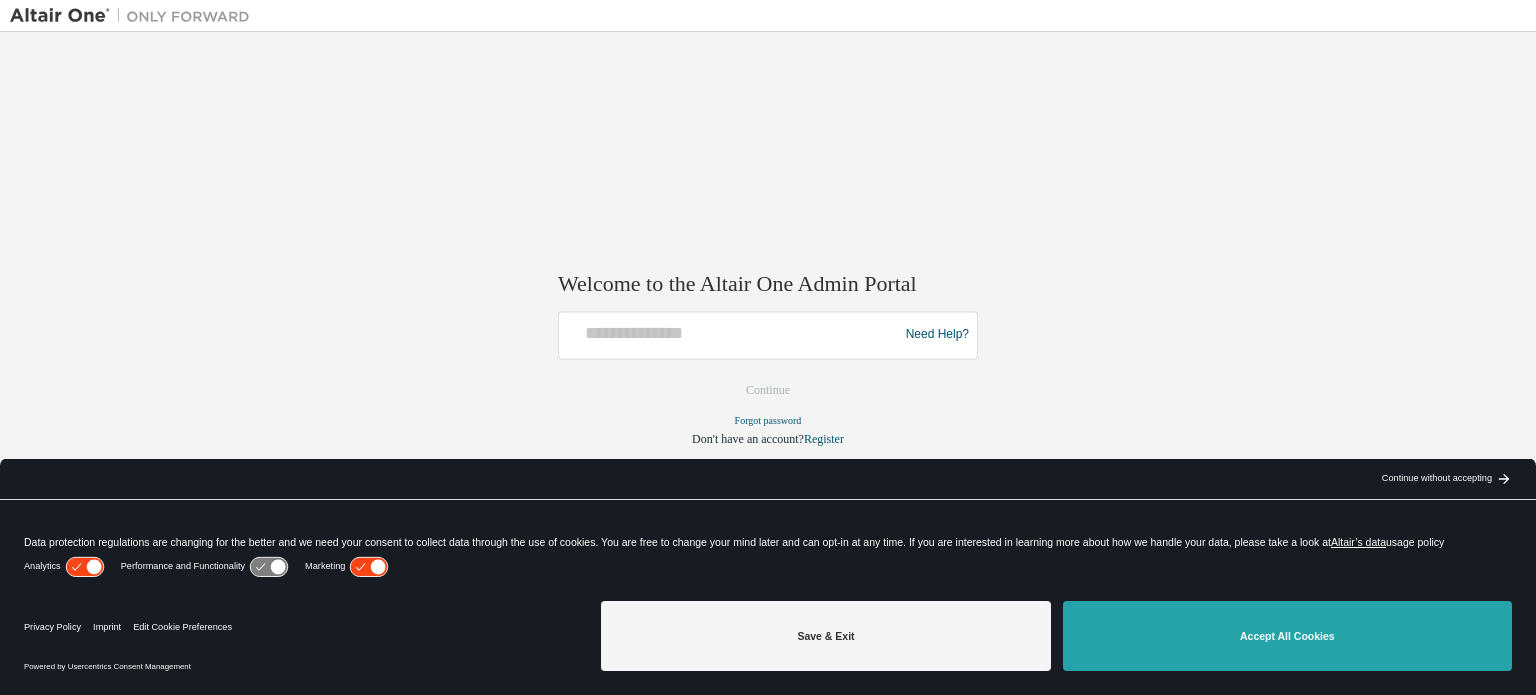 click on "Accept All Cookies" at bounding box center (1287, 636) 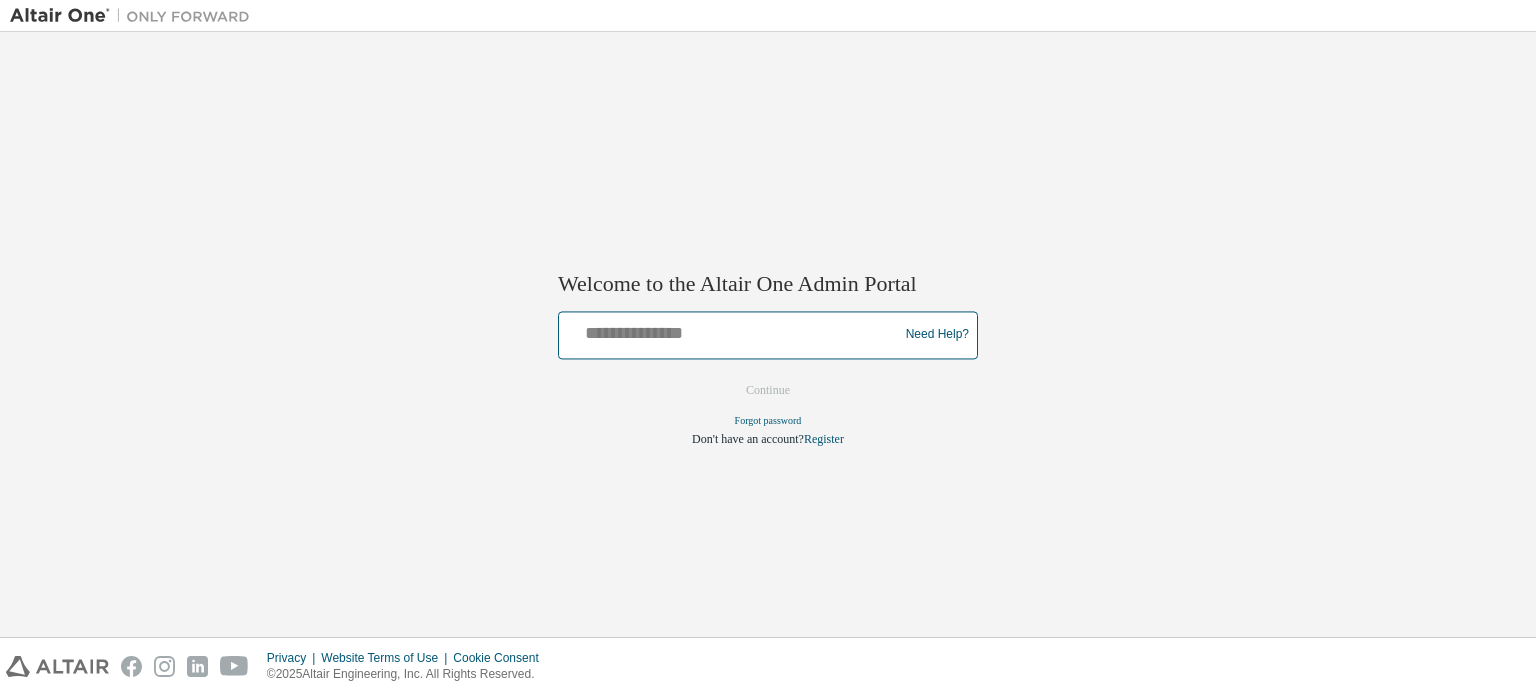 click at bounding box center (731, 330) 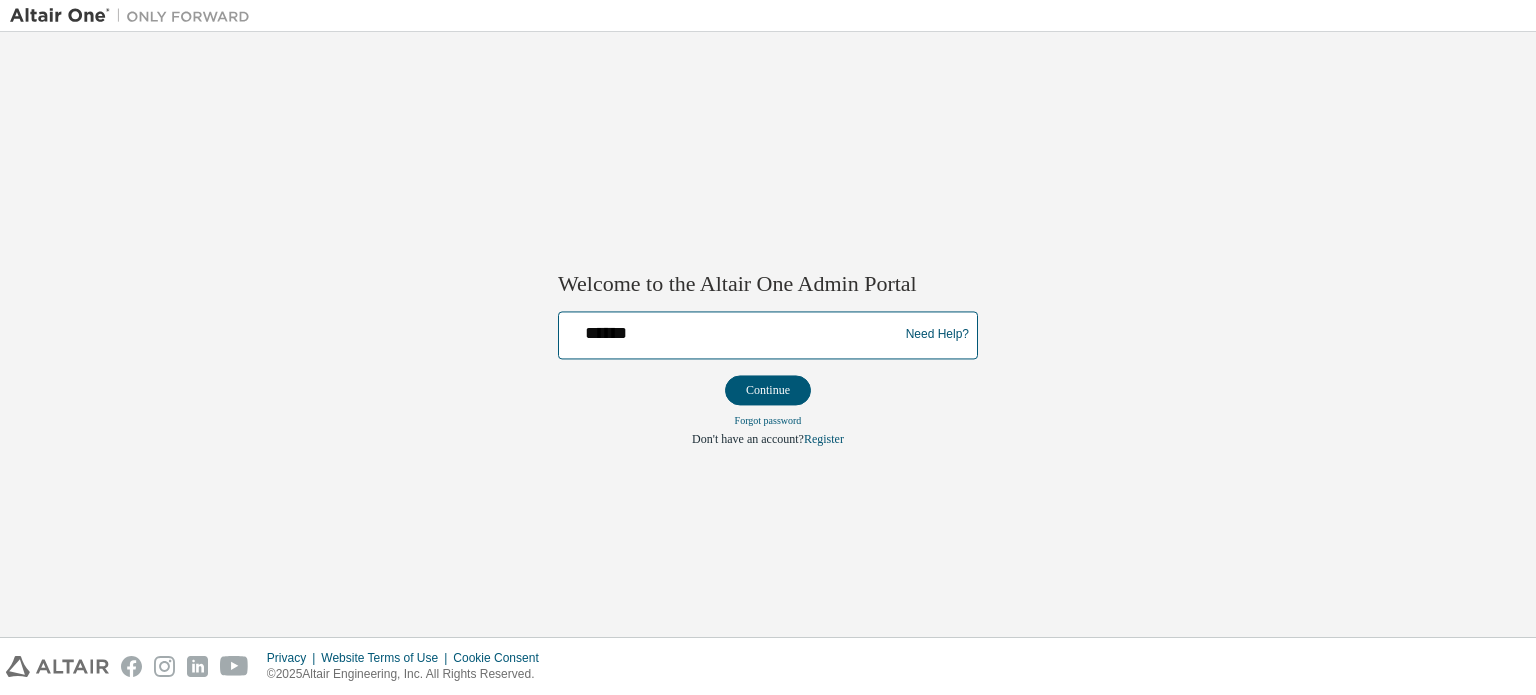 type on "**********" 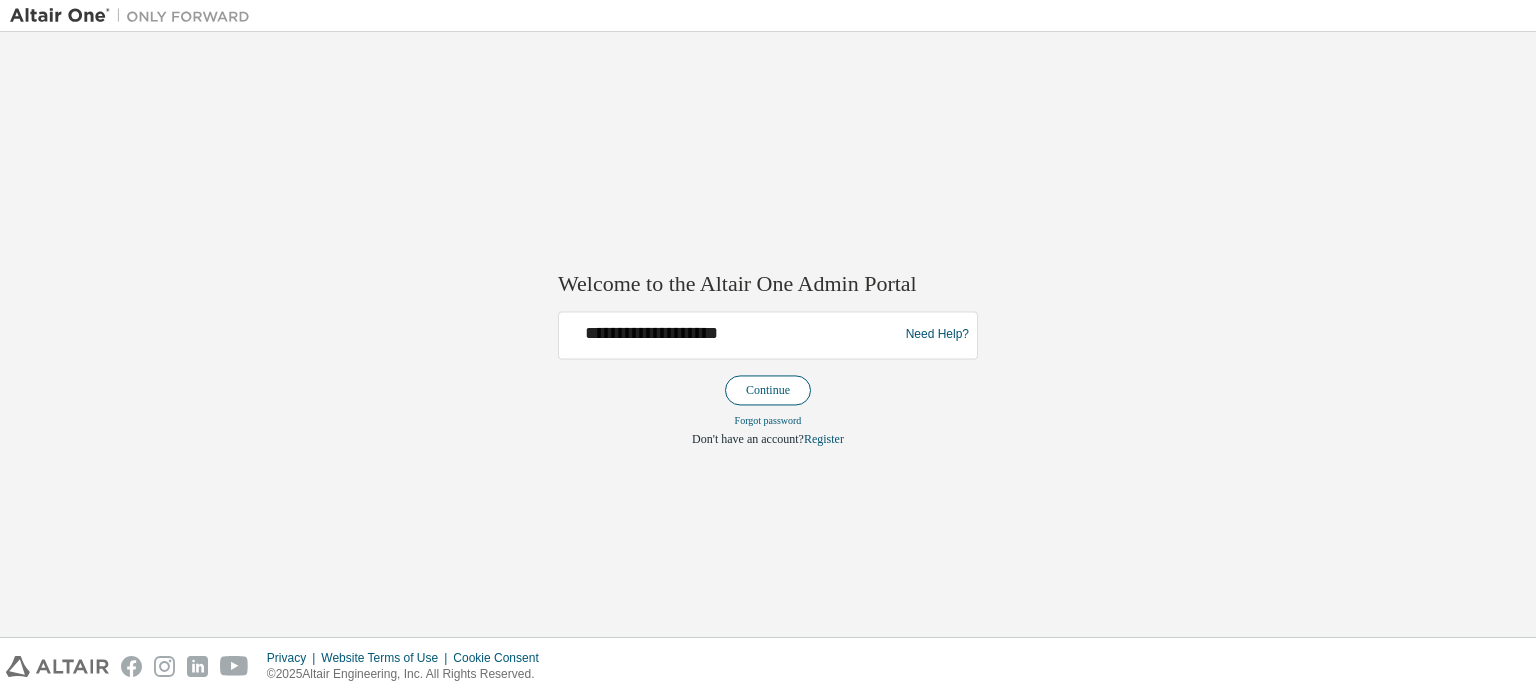 click on "Continue" at bounding box center [768, 390] 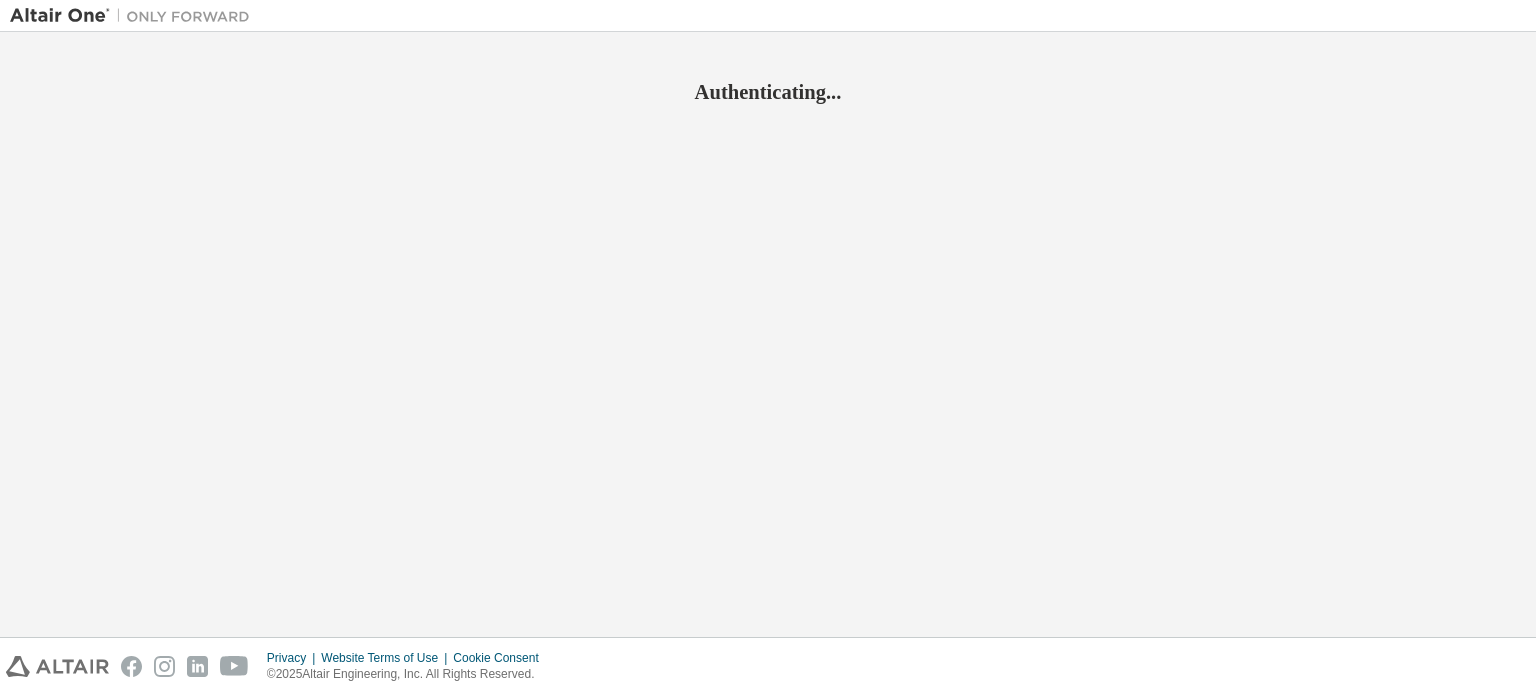 scroll, scrollTop: 0, scrollLeft: 0, axis: both 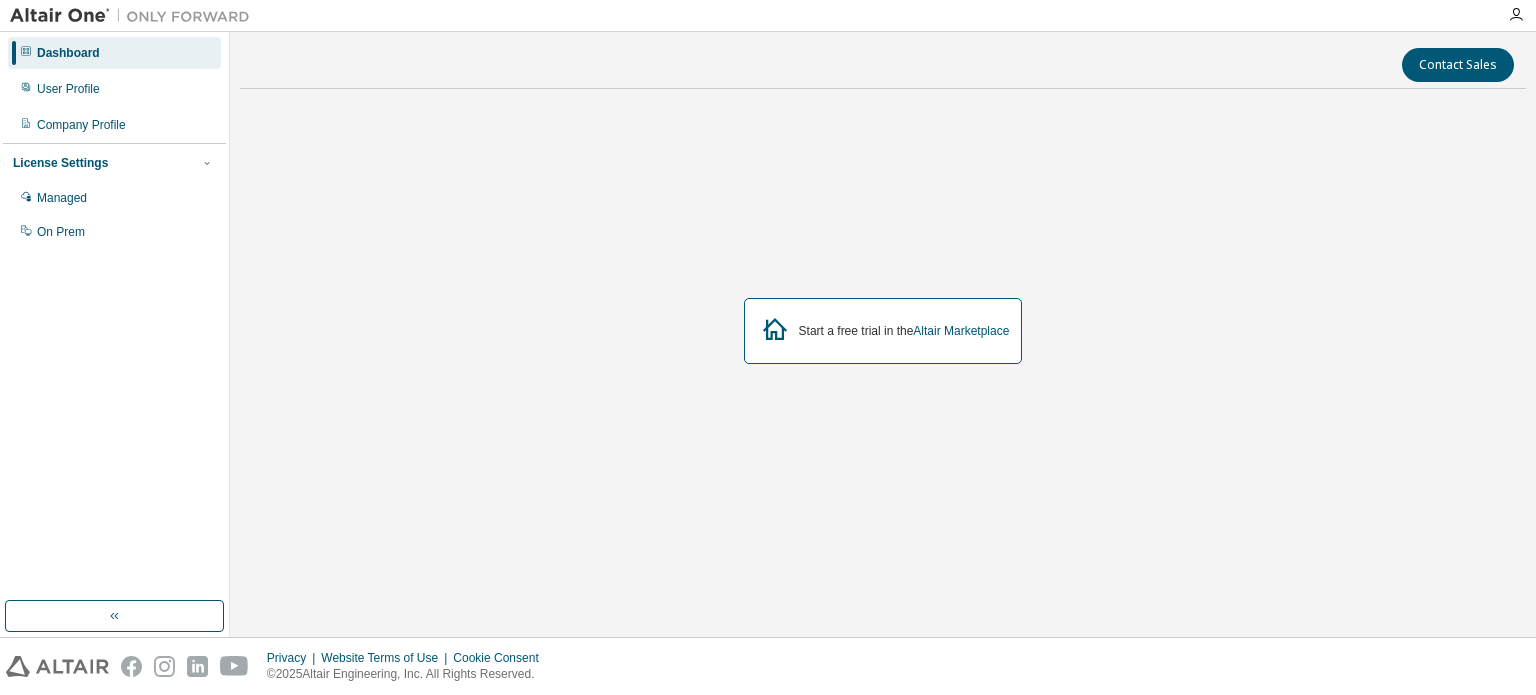 drag, startPoint x: 852, startPoint y: 422, endPoint x: 536, endPoint y: 391, distance: 317.51694 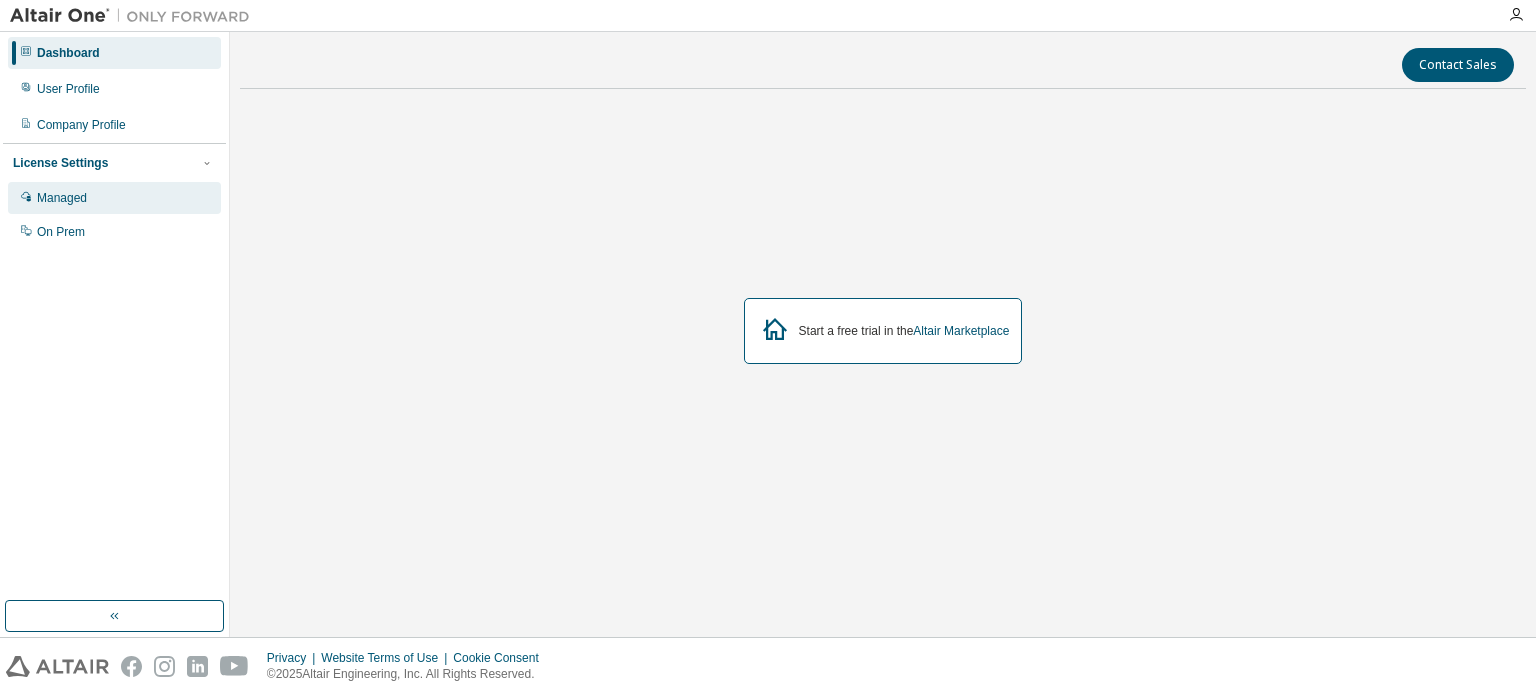 click on "Managed" at bounding box center (114, 198) 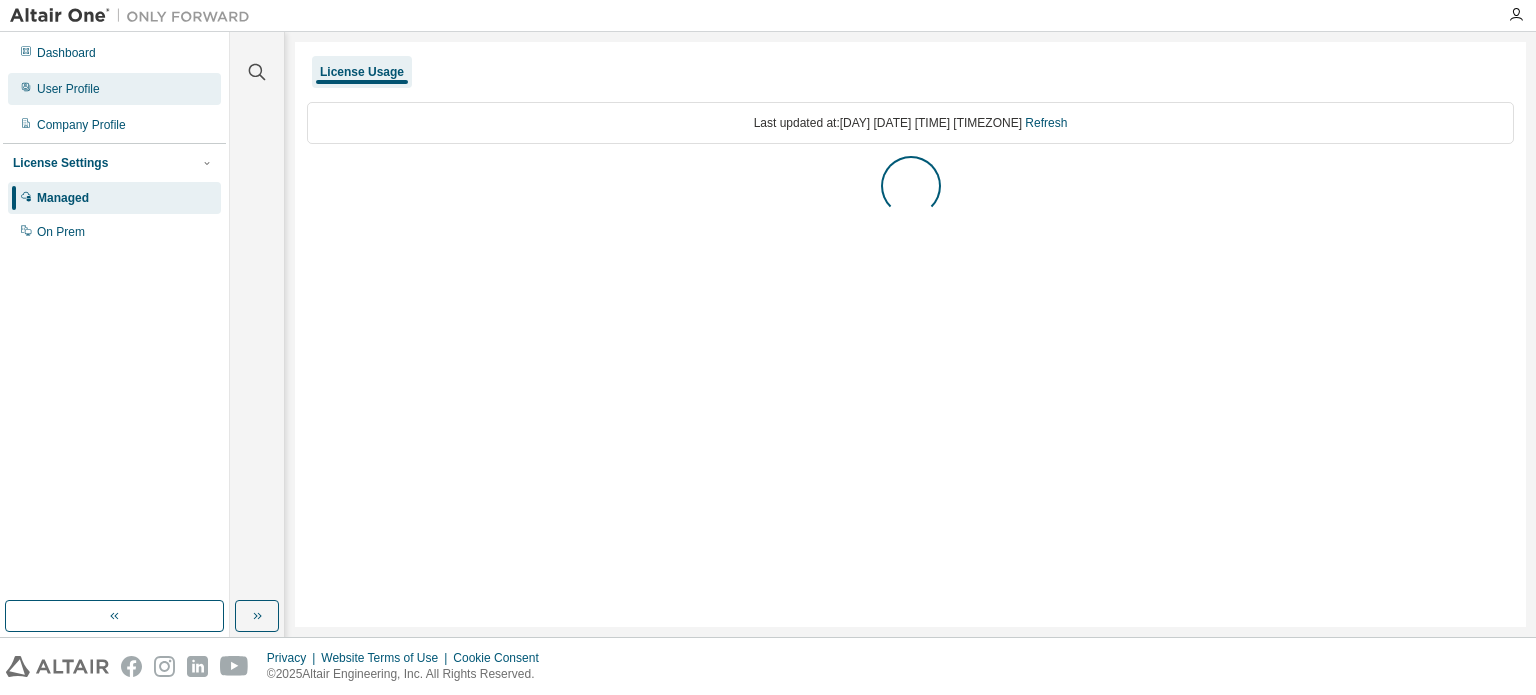 click on "User Profile" at bounding box center (114, 89) 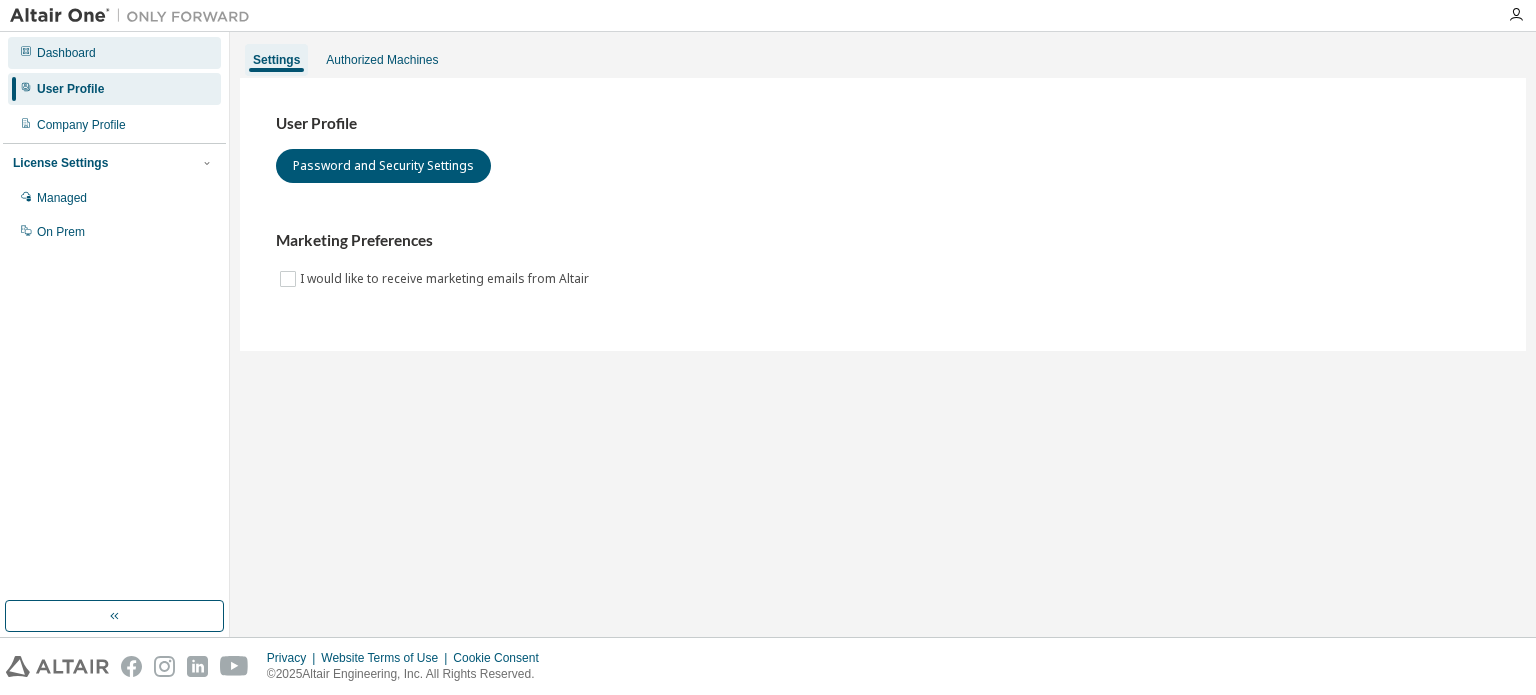 click on "Dashboard" at bounding box center [114, 53] 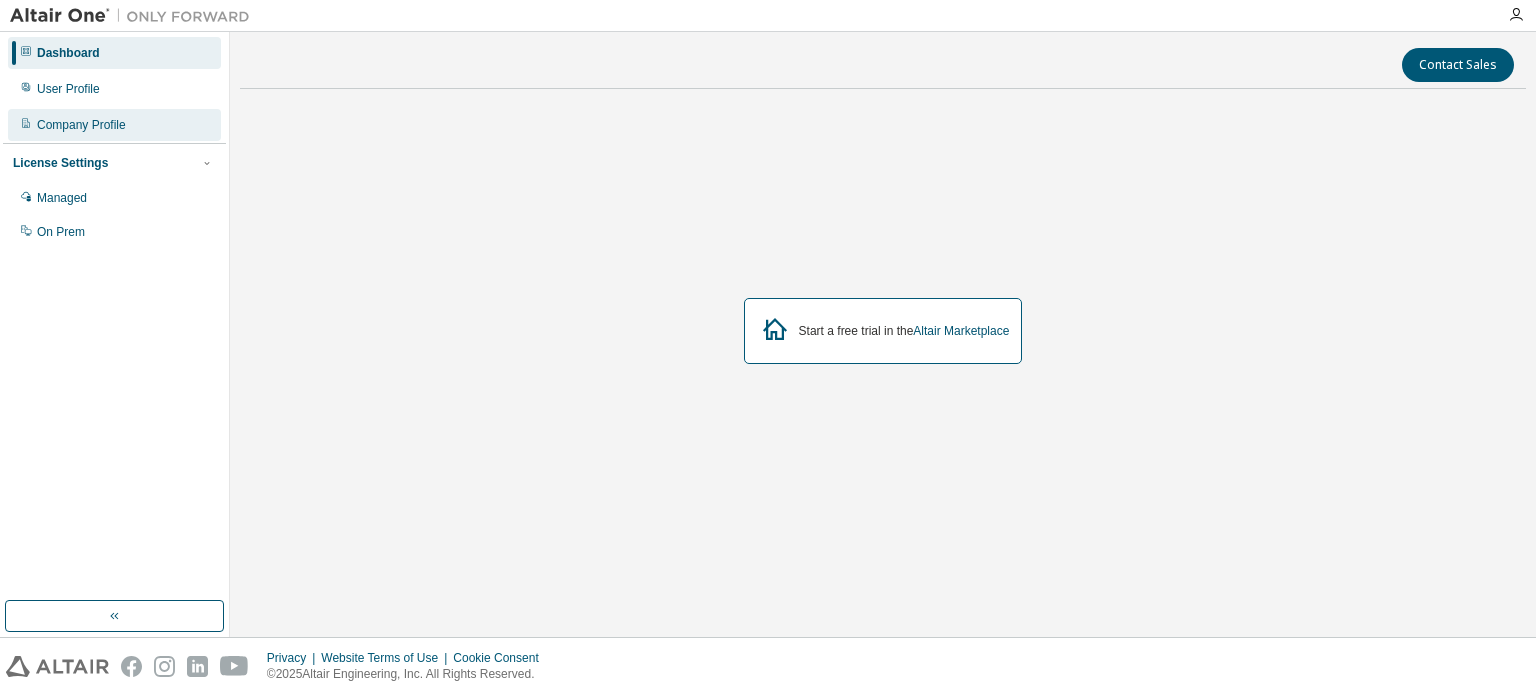 click on "Company Profile" at bounding box center (81, 125) 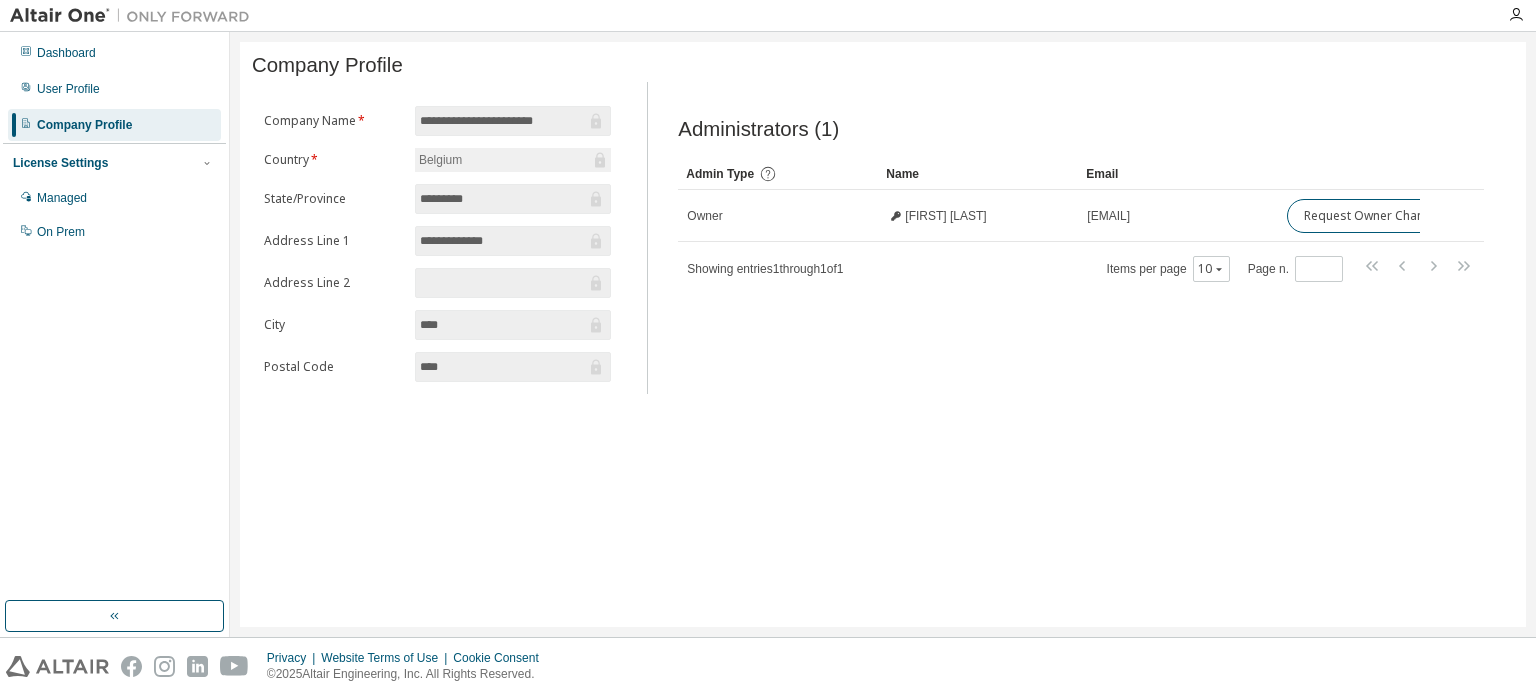 click on "Administrators (1) Clear Load Save Save As Field Operator Value Select filter Select operand Add criteria Search Admin Type Name Email Owner [FIRST] [LAST] [EMAIL] Request Owner Change Showing entries  1  through  1  of  1 Items per page 10 Page n. *" at bounding box center [1081, 244] 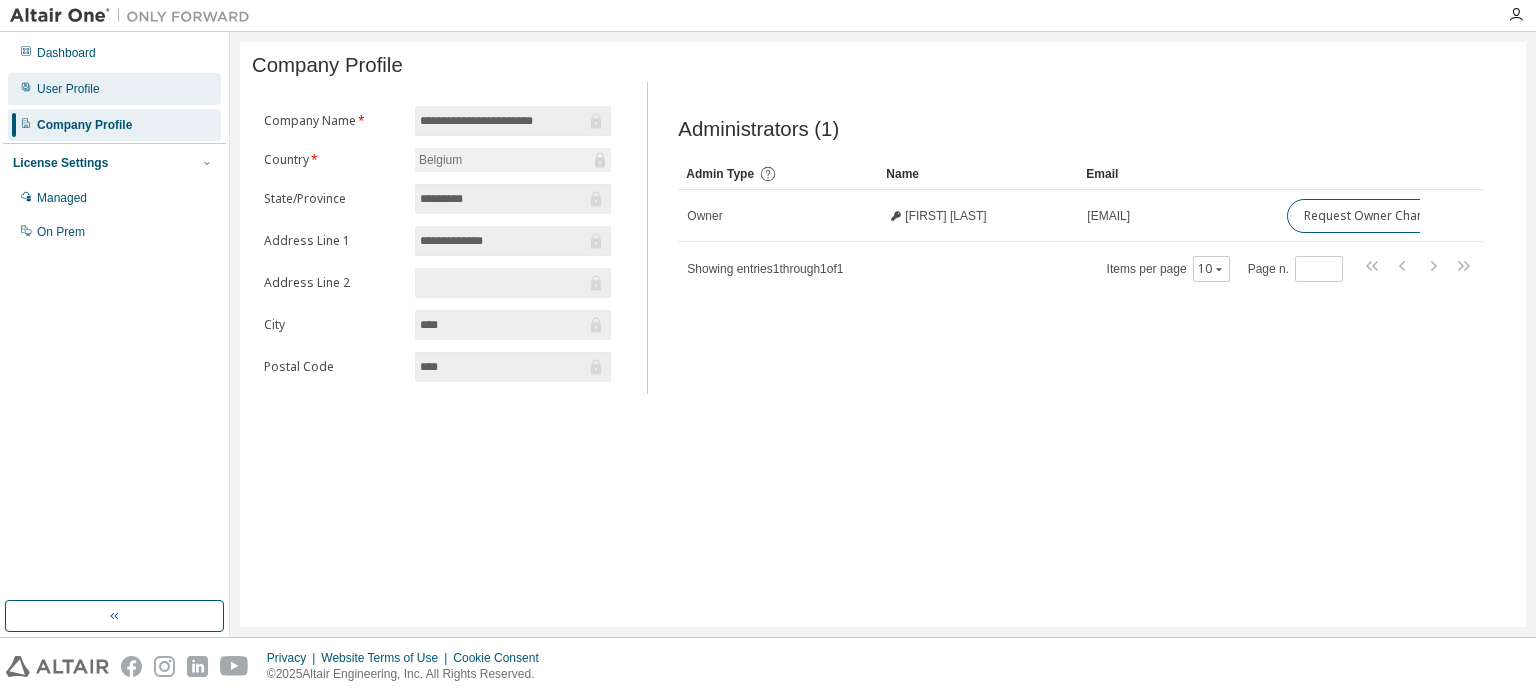 click on "User Profile" at bounding box center [114, 89] 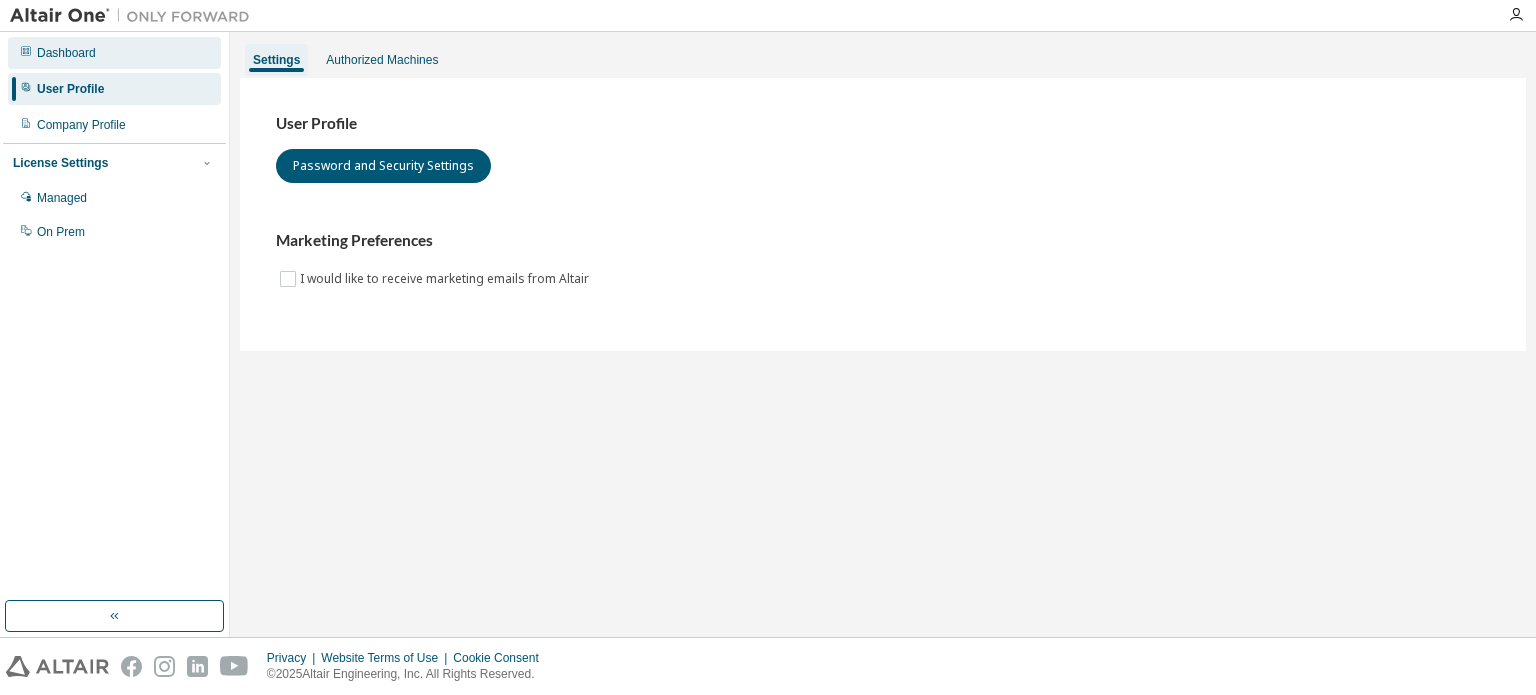 click on "Dashboard" at bounding box center (114, 53) 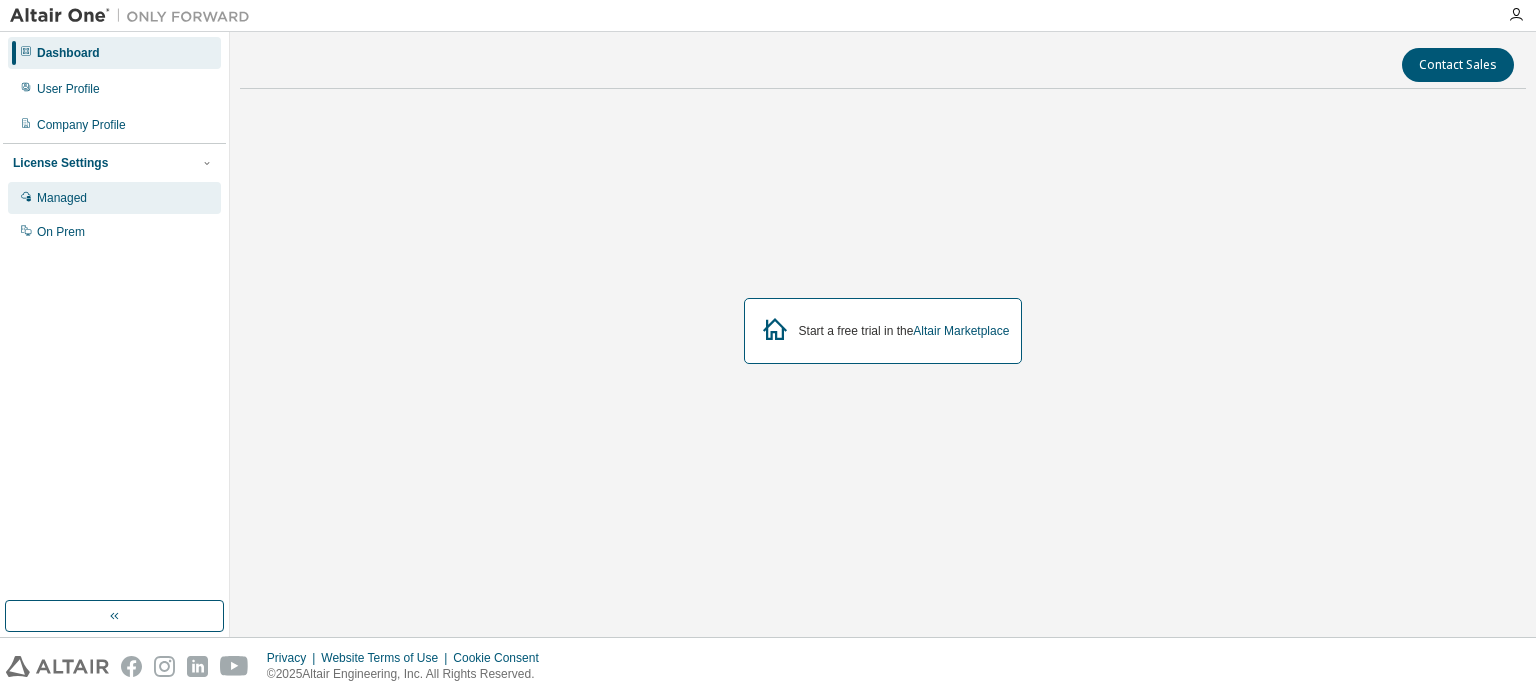 click on "Managed" at bounding box center (114, 198) 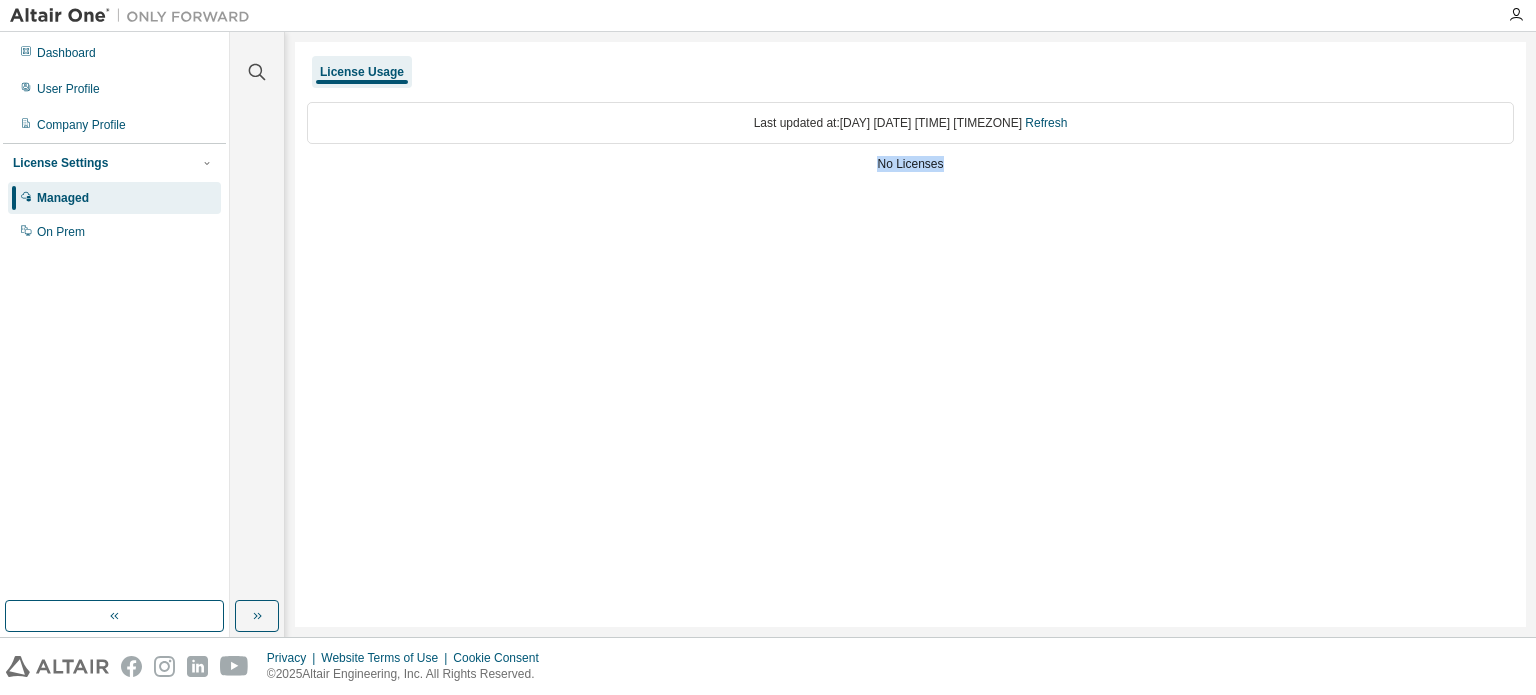drag, startPoint x: 940, startPoint y: 158, endPoint x: 843, endPoint y: 156, distance: 97.020615 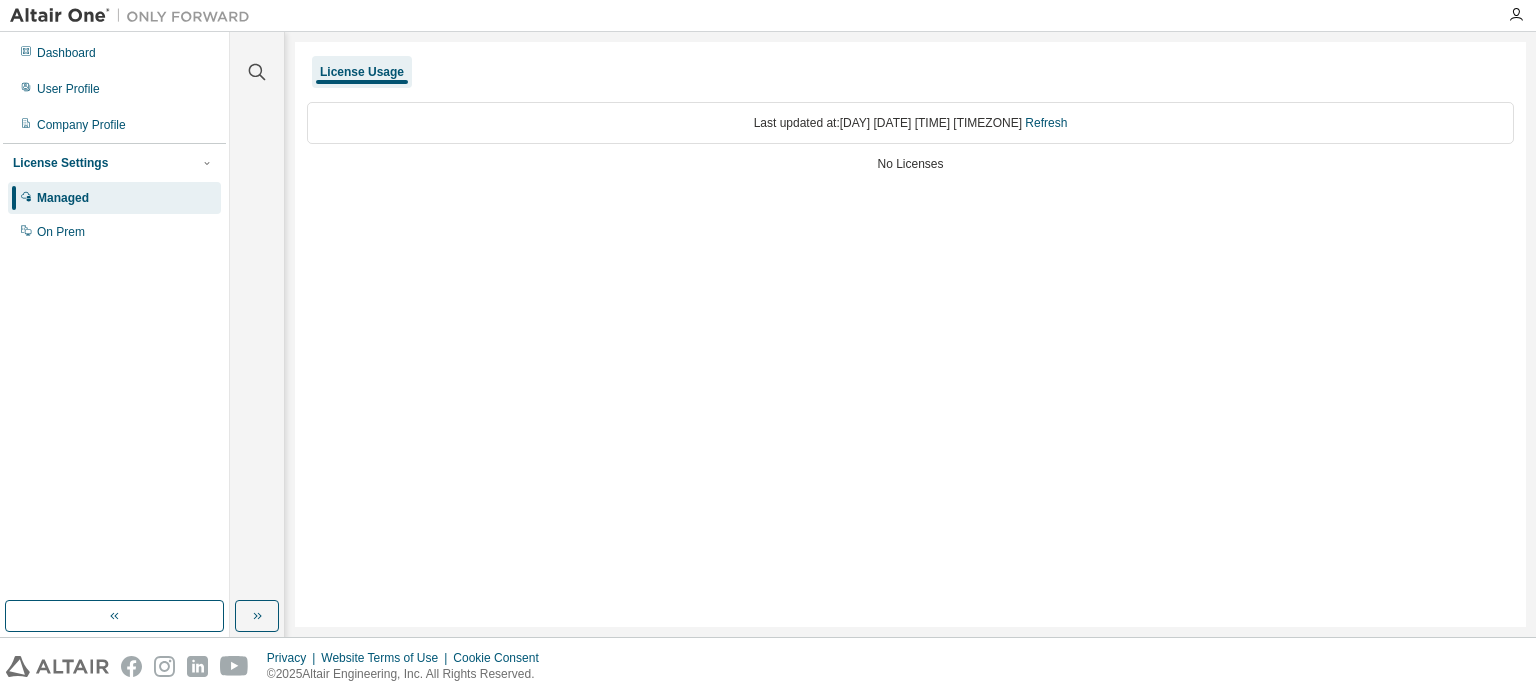 click on "Last updated at:  [DAY] [DATE] [TIME] [TIMEZONE]   Refresh No Licenses" at bounding box center [910, 139] 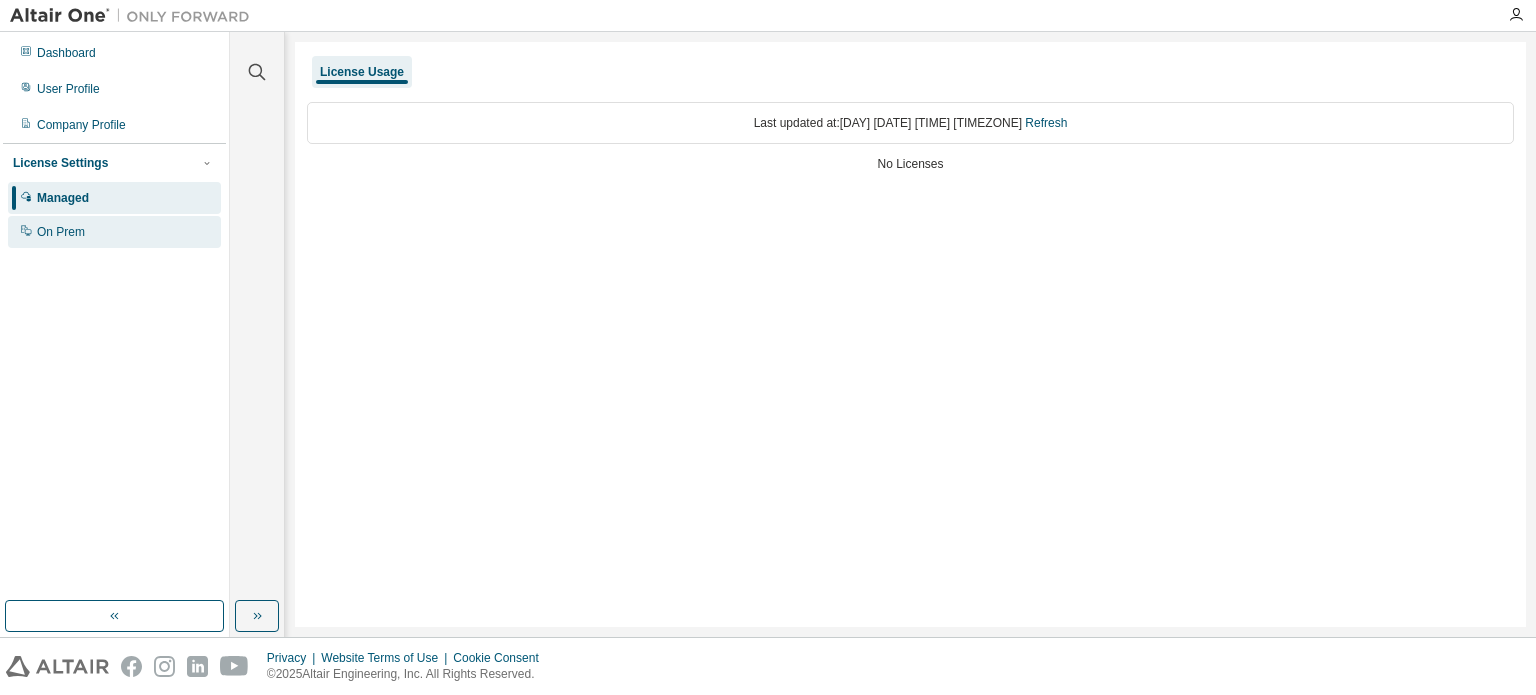 click on "On Prem" at bounding box center (114, 232) 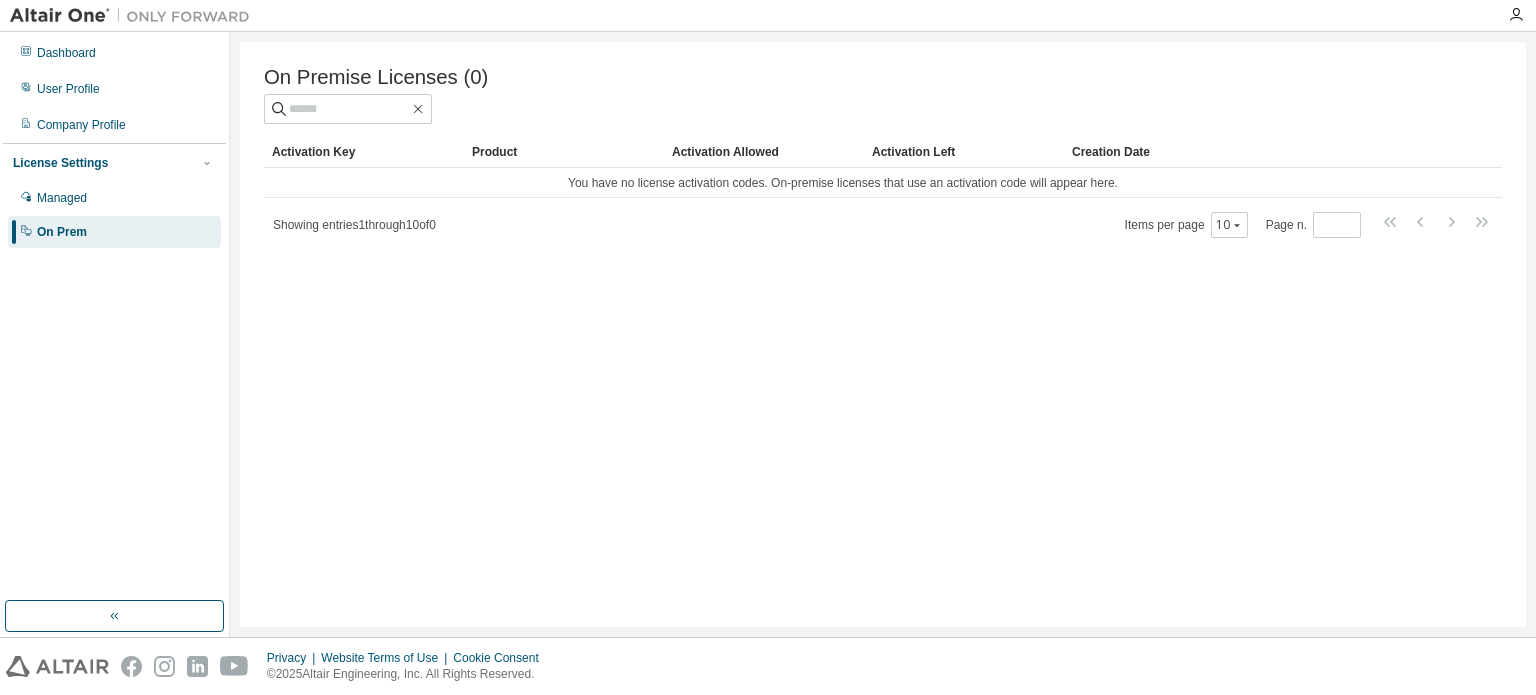 click on "On Premise Licenses (0) Clear Load Save Save As Field Operator Value Select filter Select operand Add criteria Search Activation Key Product Activation Allowed Activation Left Creation Date You have no license activation codes. On-premise licenses that use an activation code will appear here. Showing entries  1  through  10  of  0 Items per page 10 Page n. *" at bounding box center [883, 334] 